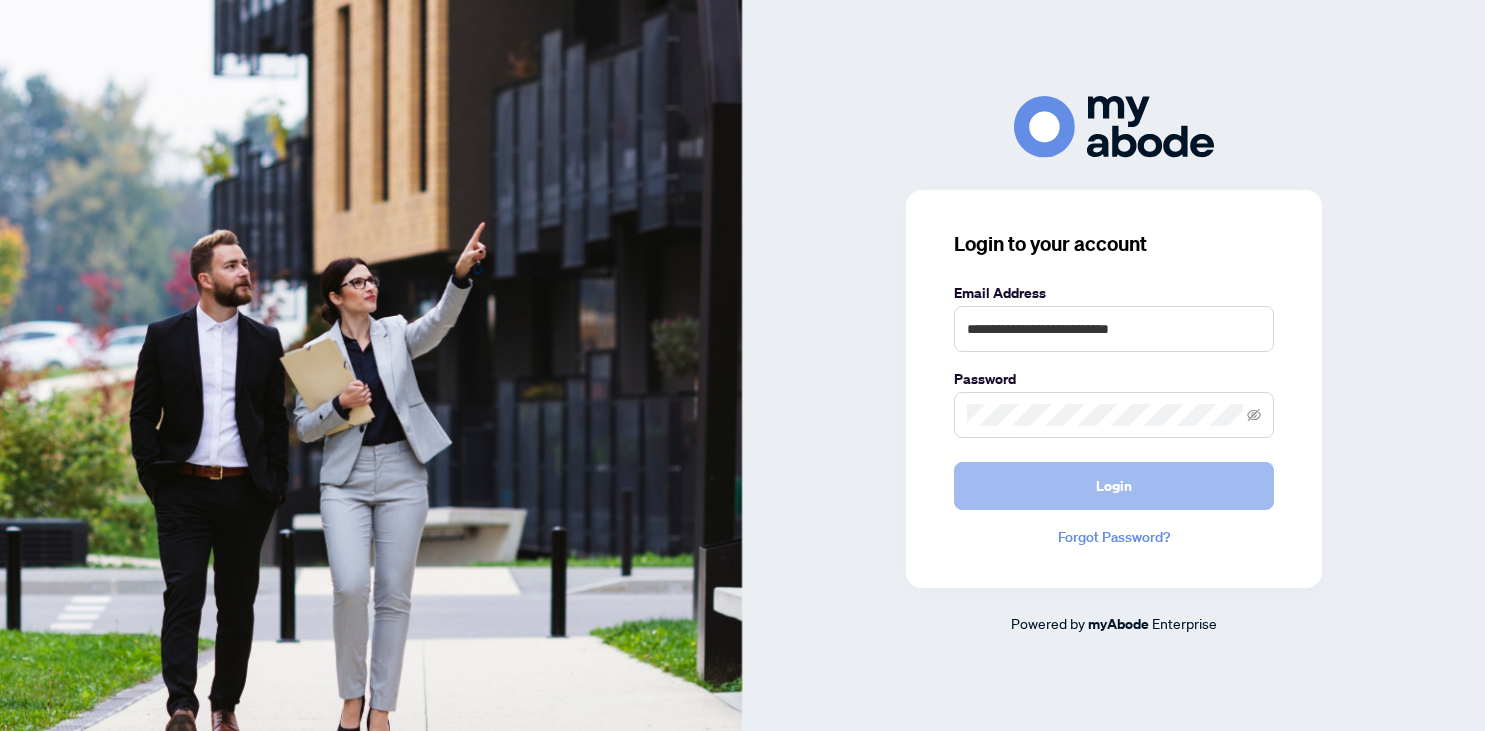 scroll, scrollTop: 0, scrollLeft: 0, axis: both 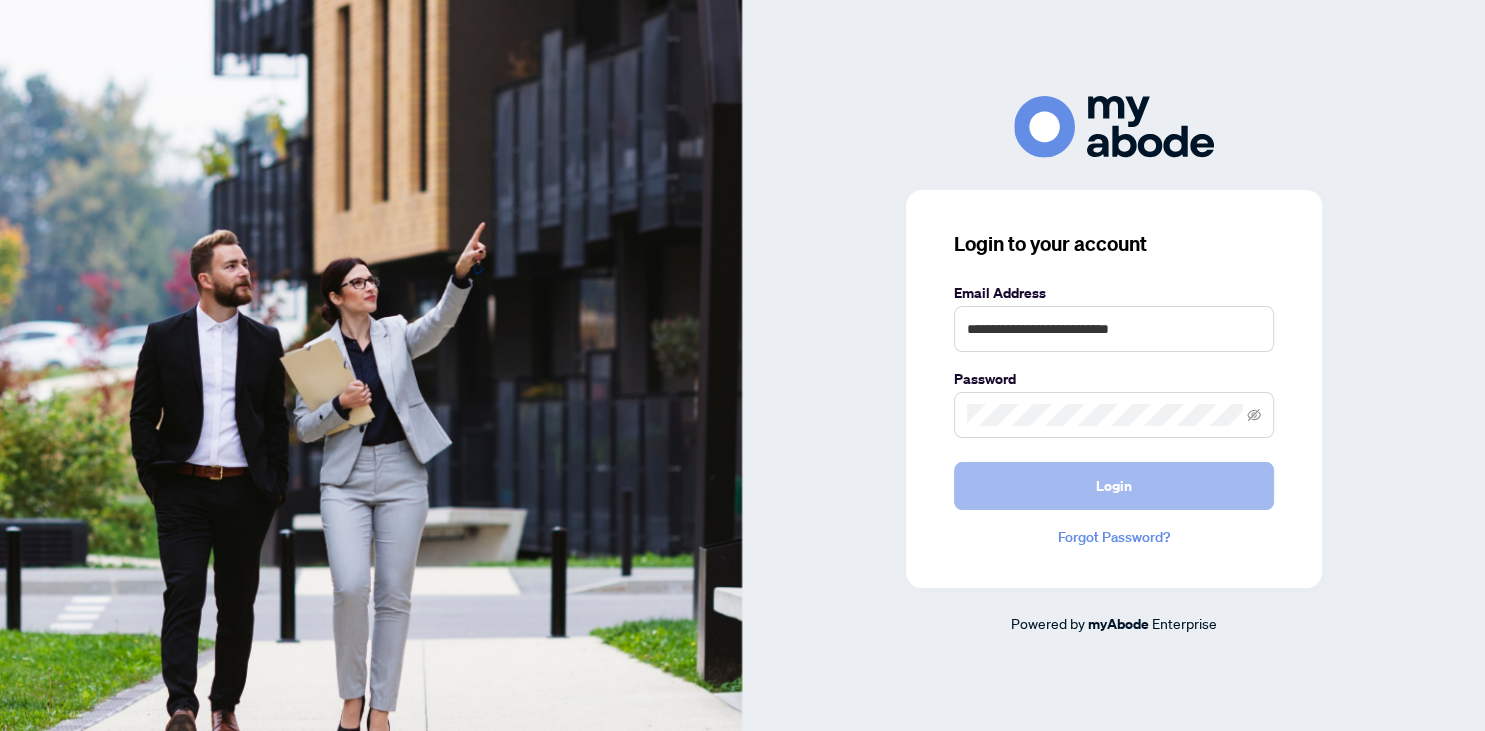 click on "Login" at bounding box center [1114, 486] 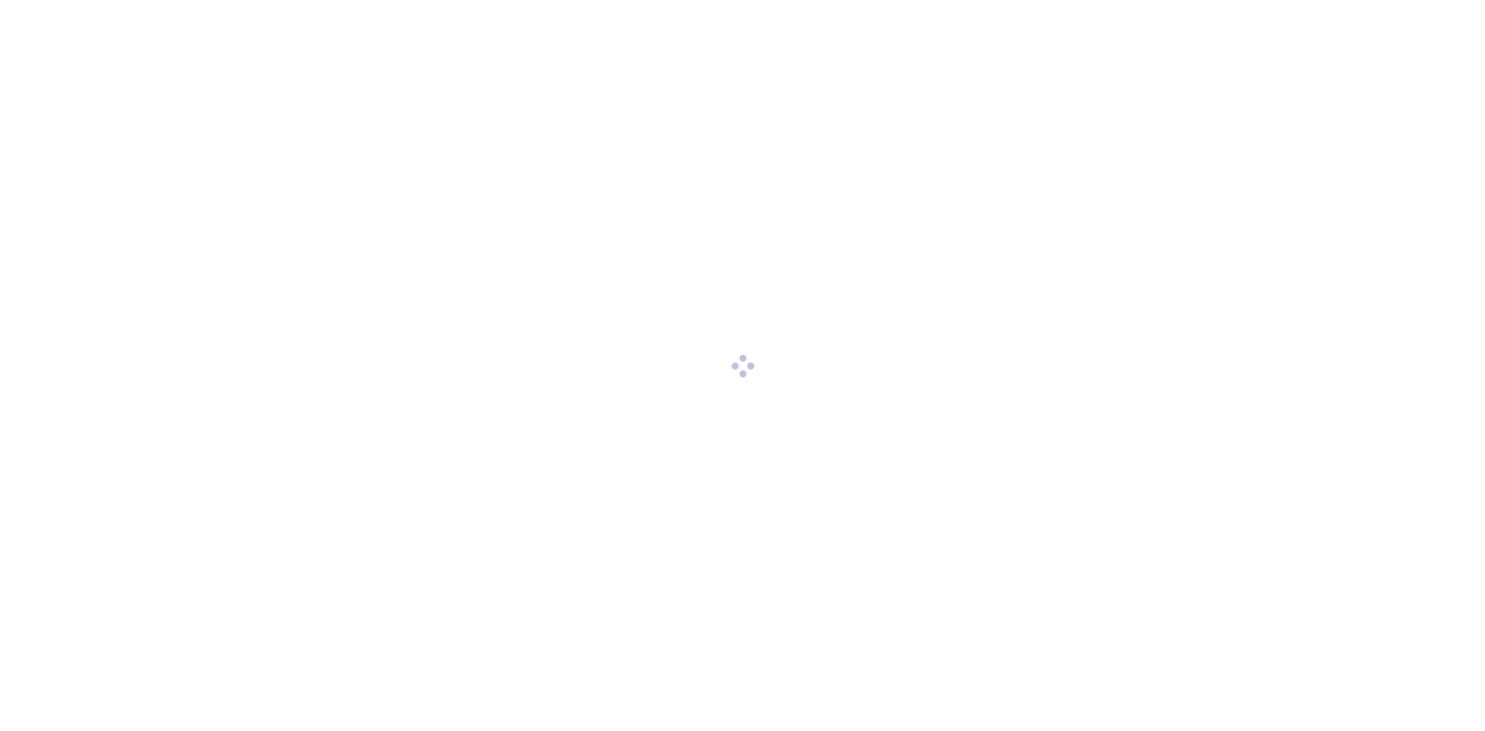 scroll, scrollTop: 0, scrollLeft: 0, axis: both 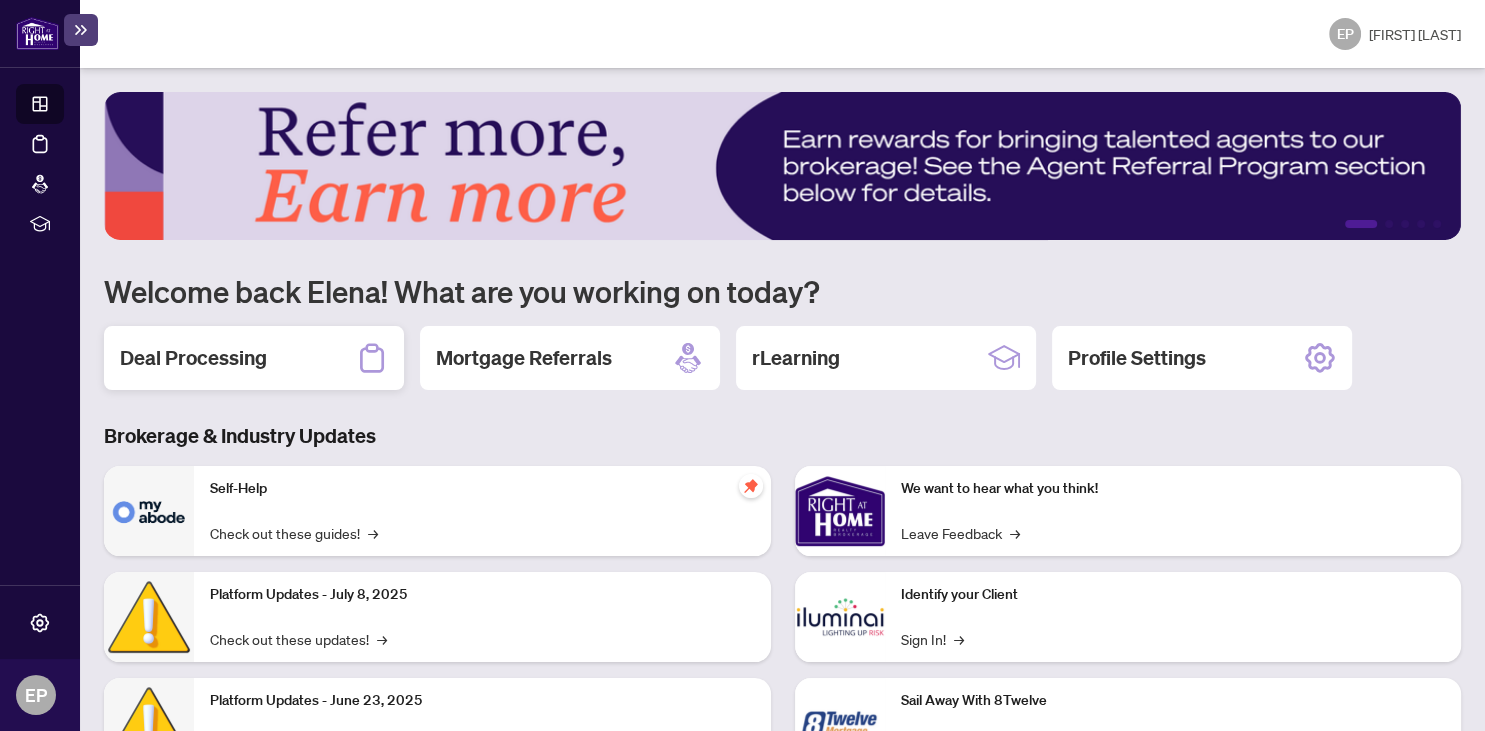 click on "Deal Processing" at bounding box center [193, 358] 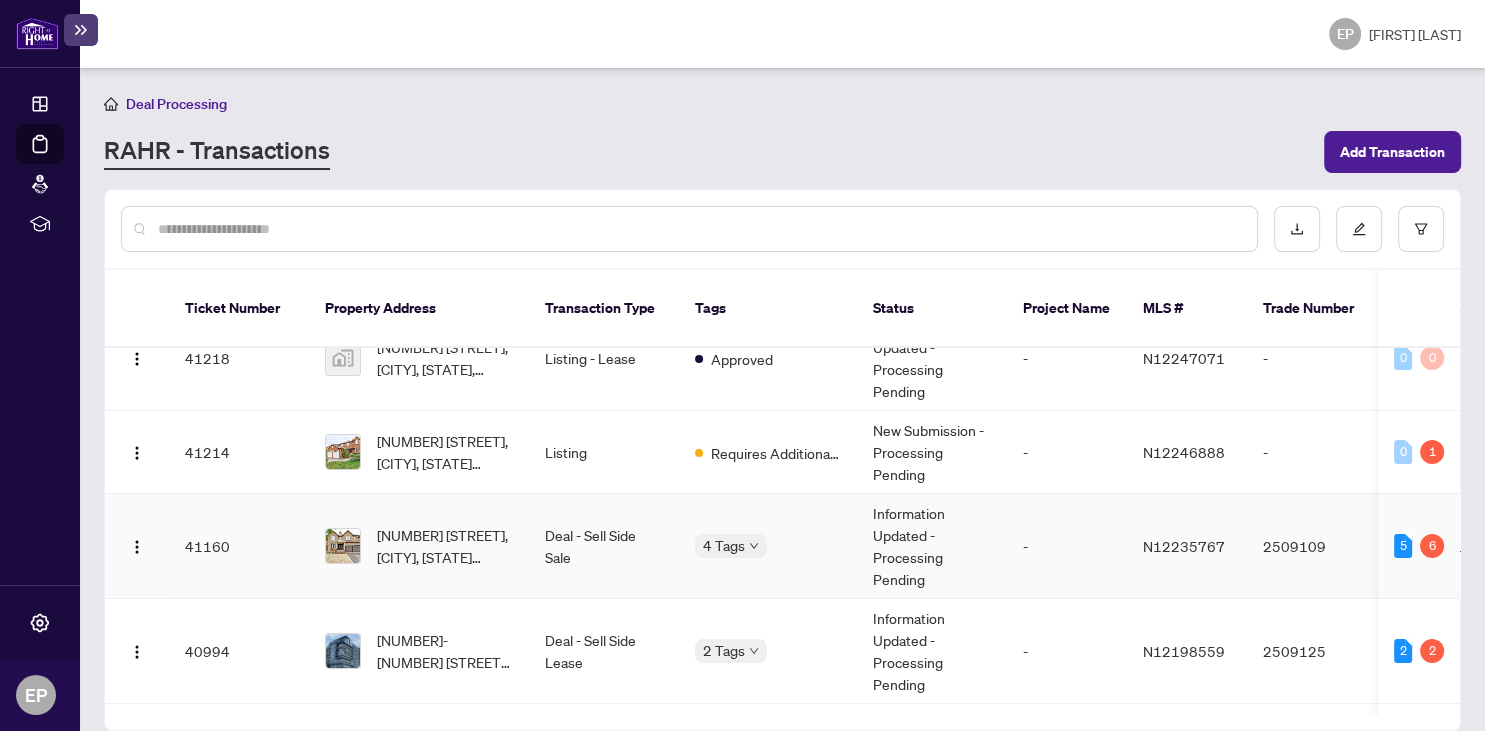 scroll, scrollTop: 0, scrollLeft: 0, axis: both 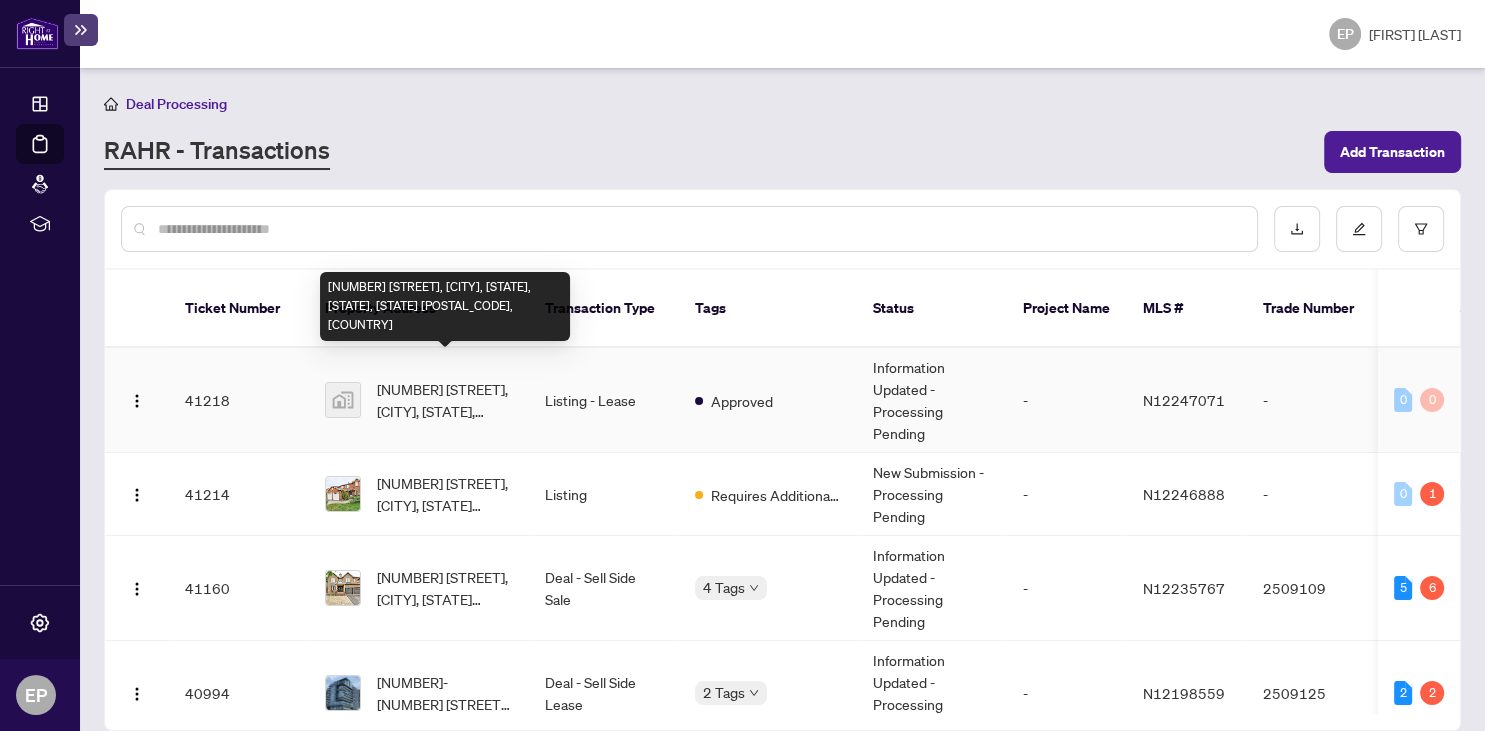 click on "[NUMBER] [STREET], [CITY], [STATE], [STATE], [STATE] [POSTAL_CODE], [COUNTRY]" at bounding box center (445, 400) 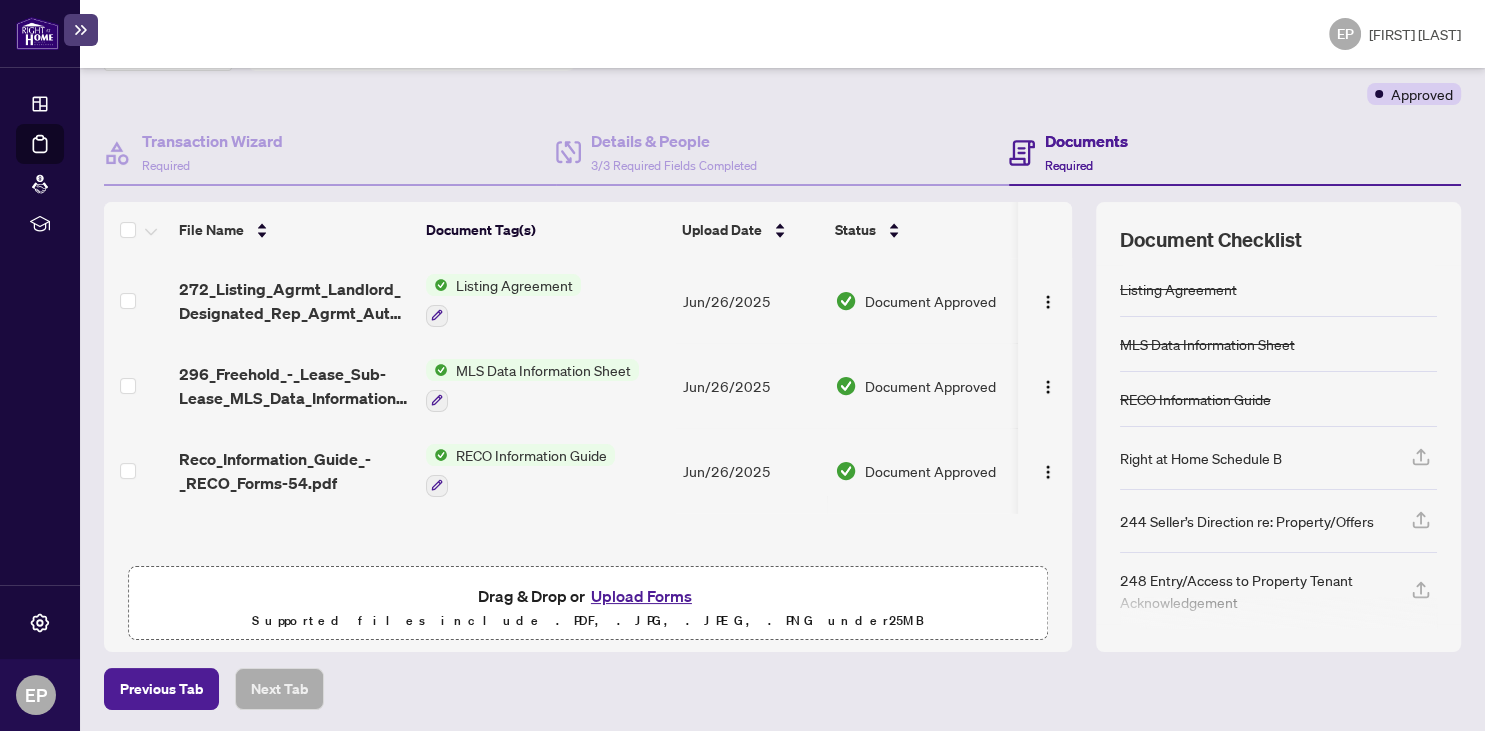 scroll, scrollTop: 0, scrollLeft: 0, axis: both 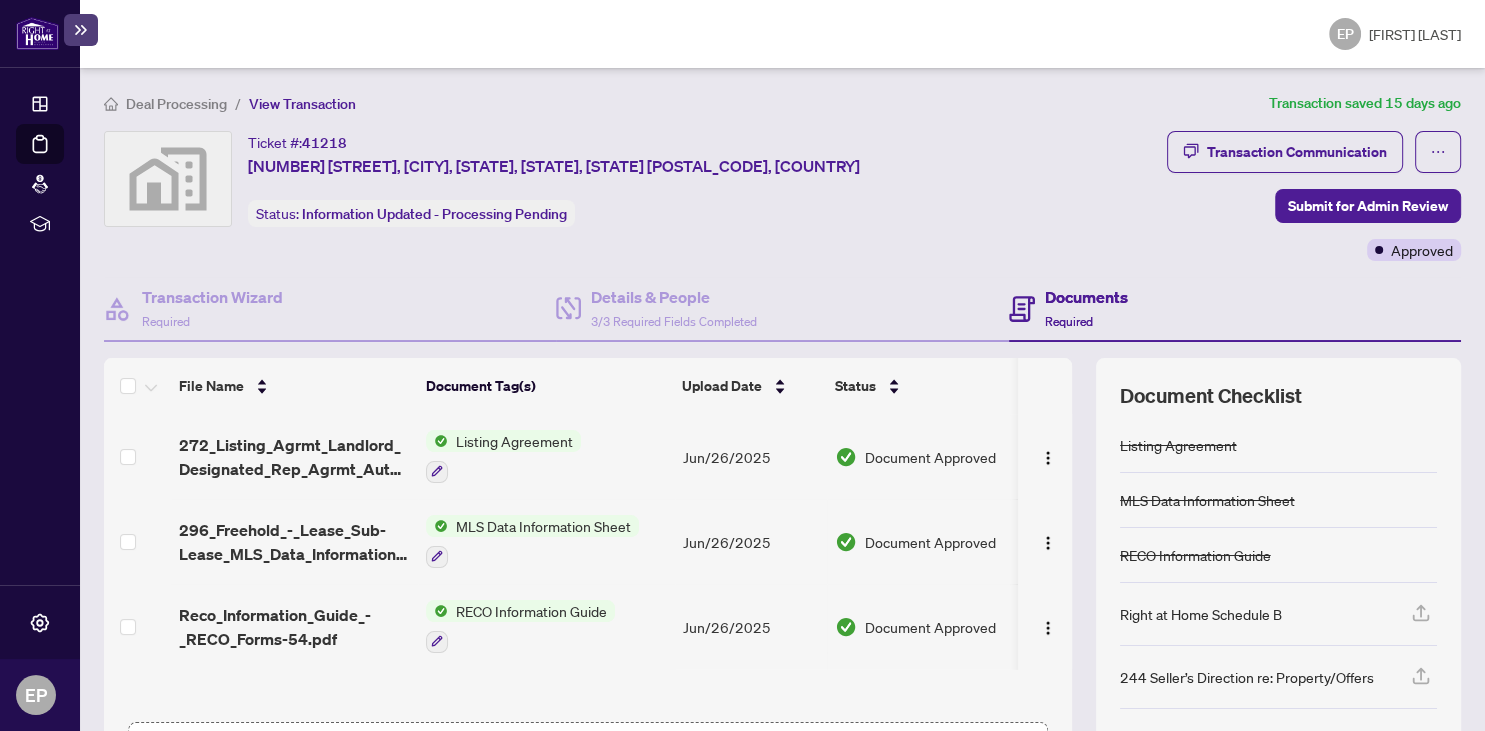 click at bounding box center (37, 33) 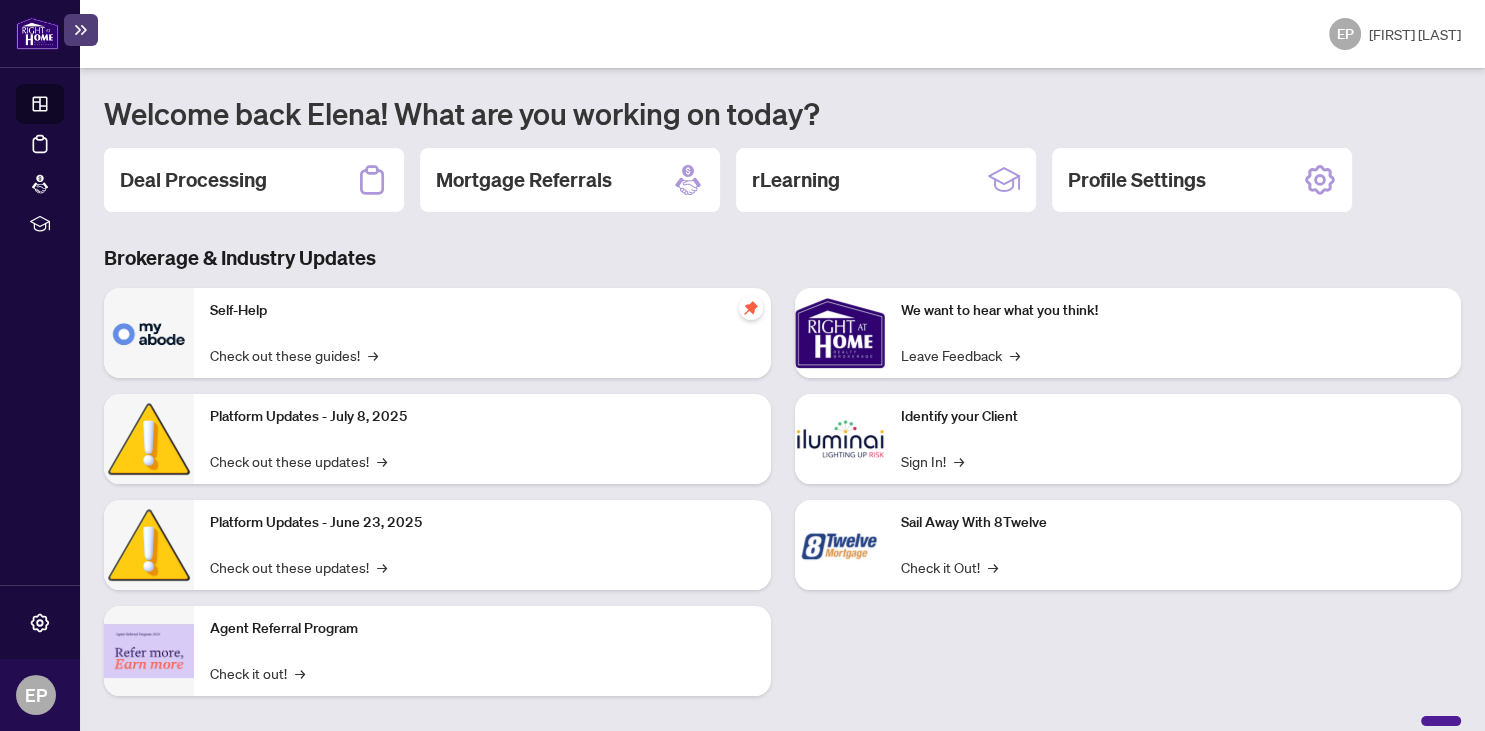 scroll, scrollTop: 197, scrollLeft: 0, axis: vertical 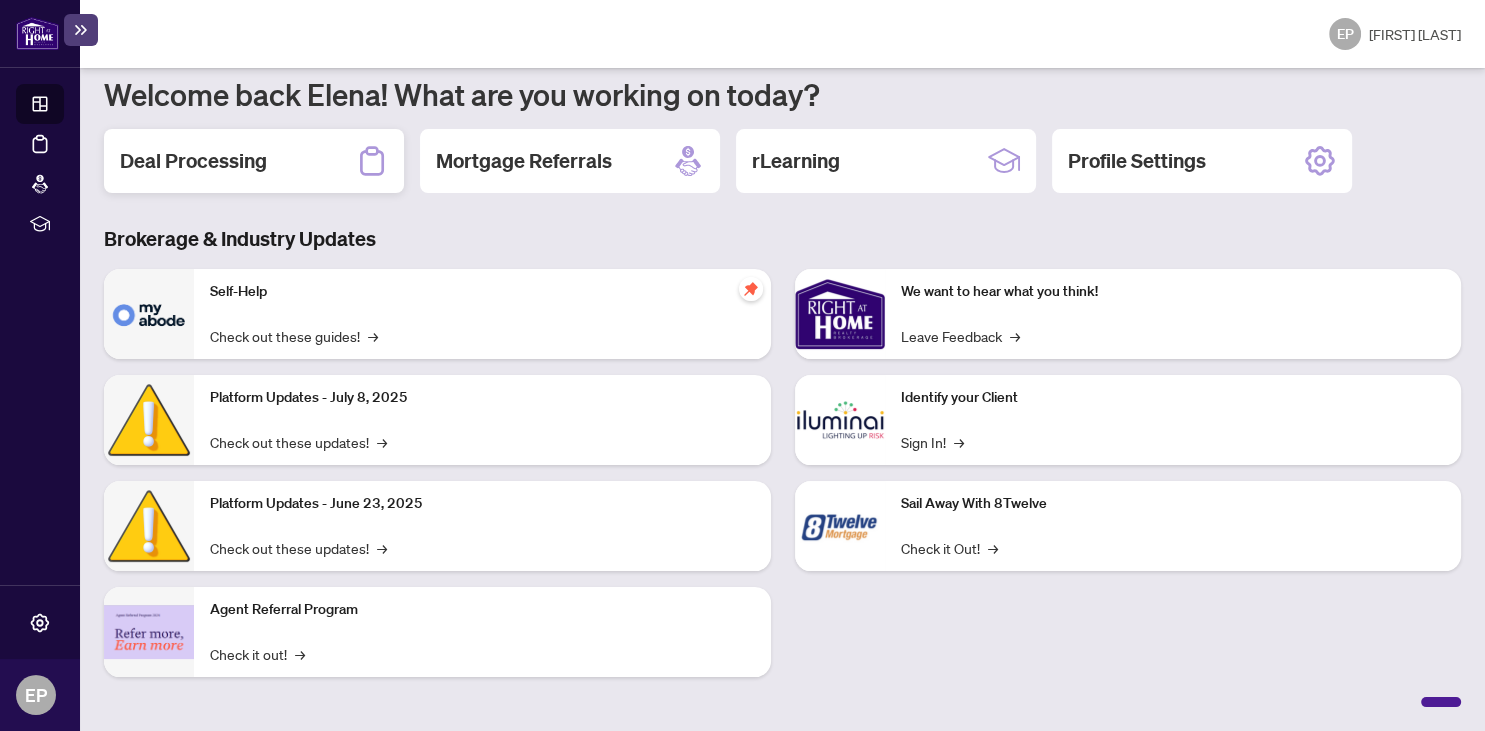 click on "Deal Processing" at bounding box center (193, 161) 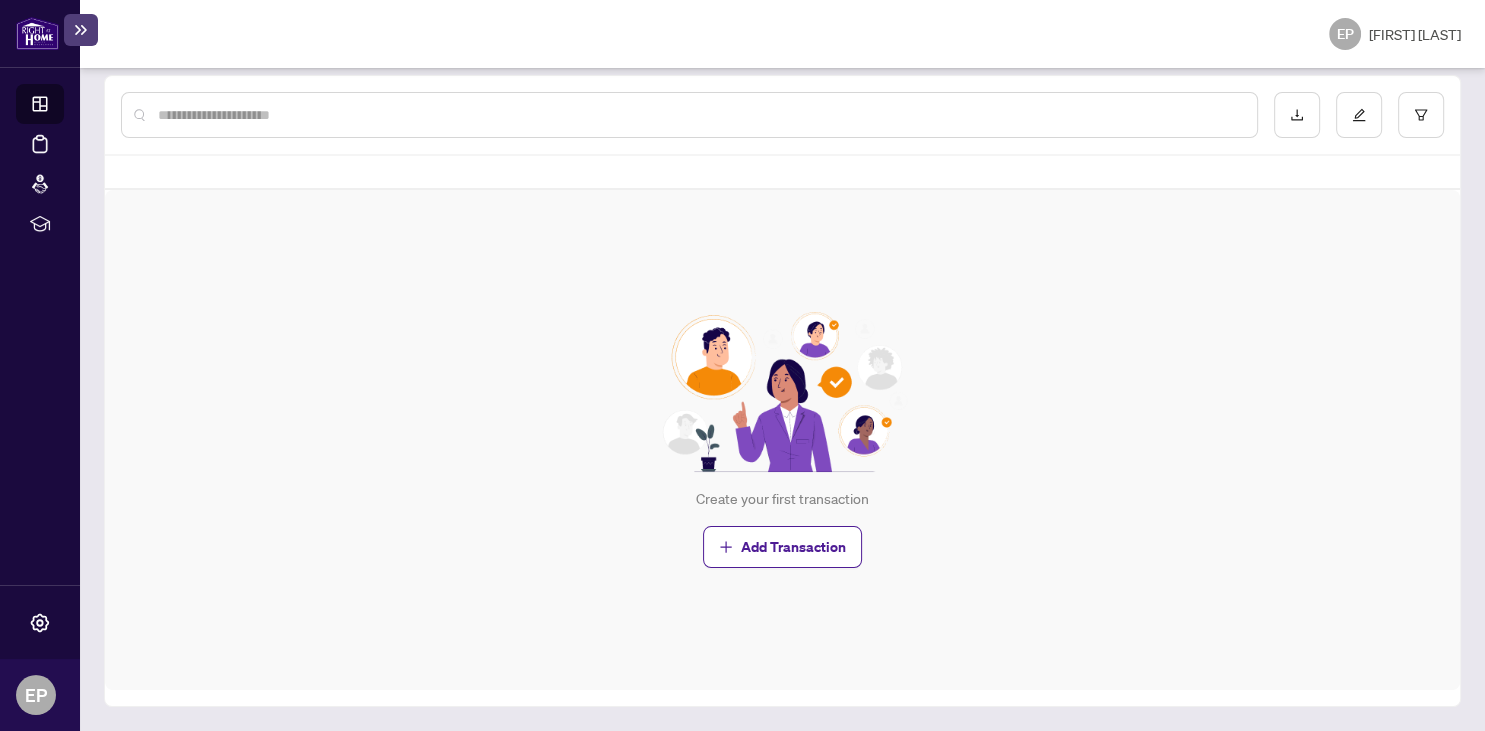 scroll, scrollTop: 0, scrollLeft: 0, axis: both 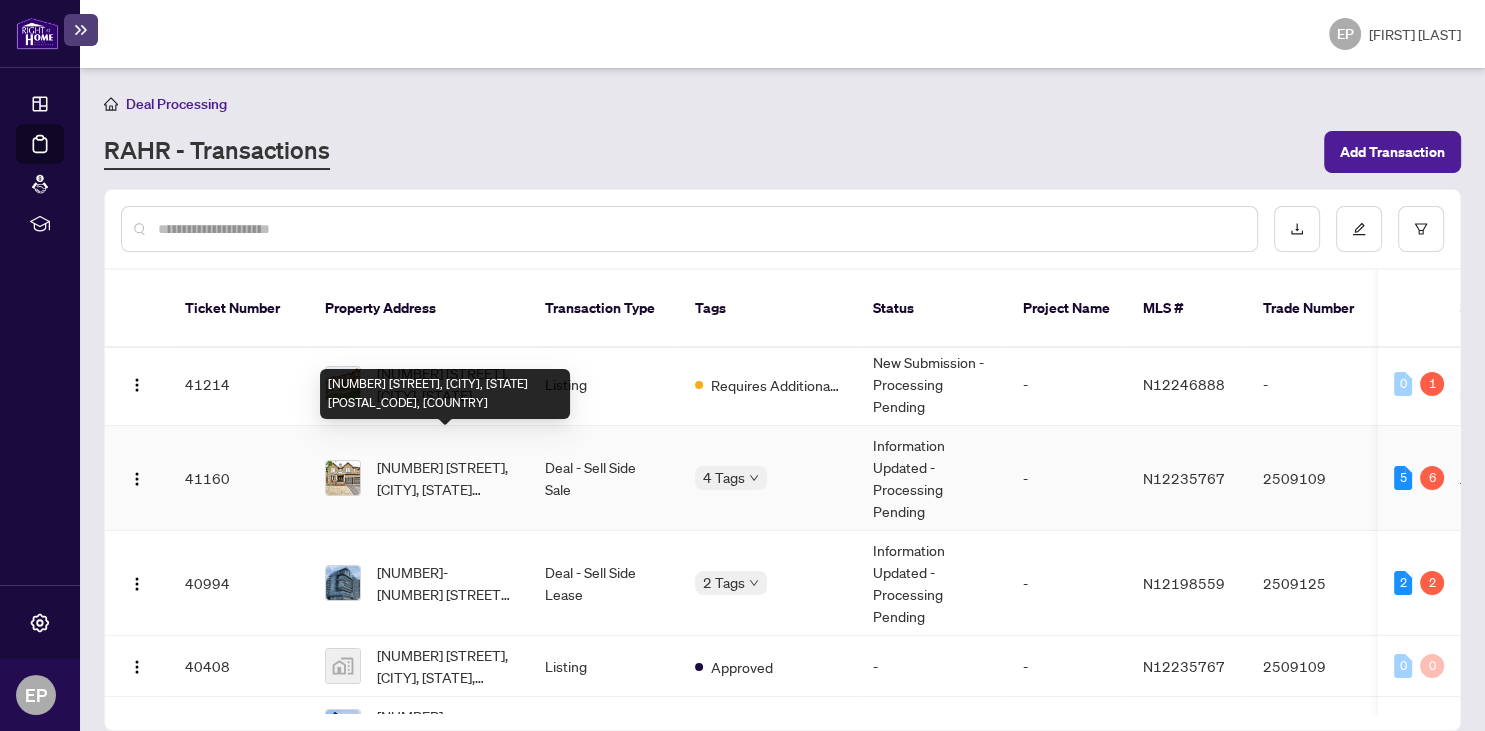 click on "[NUMBER] [STREET], [CITY], [STATE] [POSTAL_CODE], [COUNTRY]" at bounding box center (445, 478) 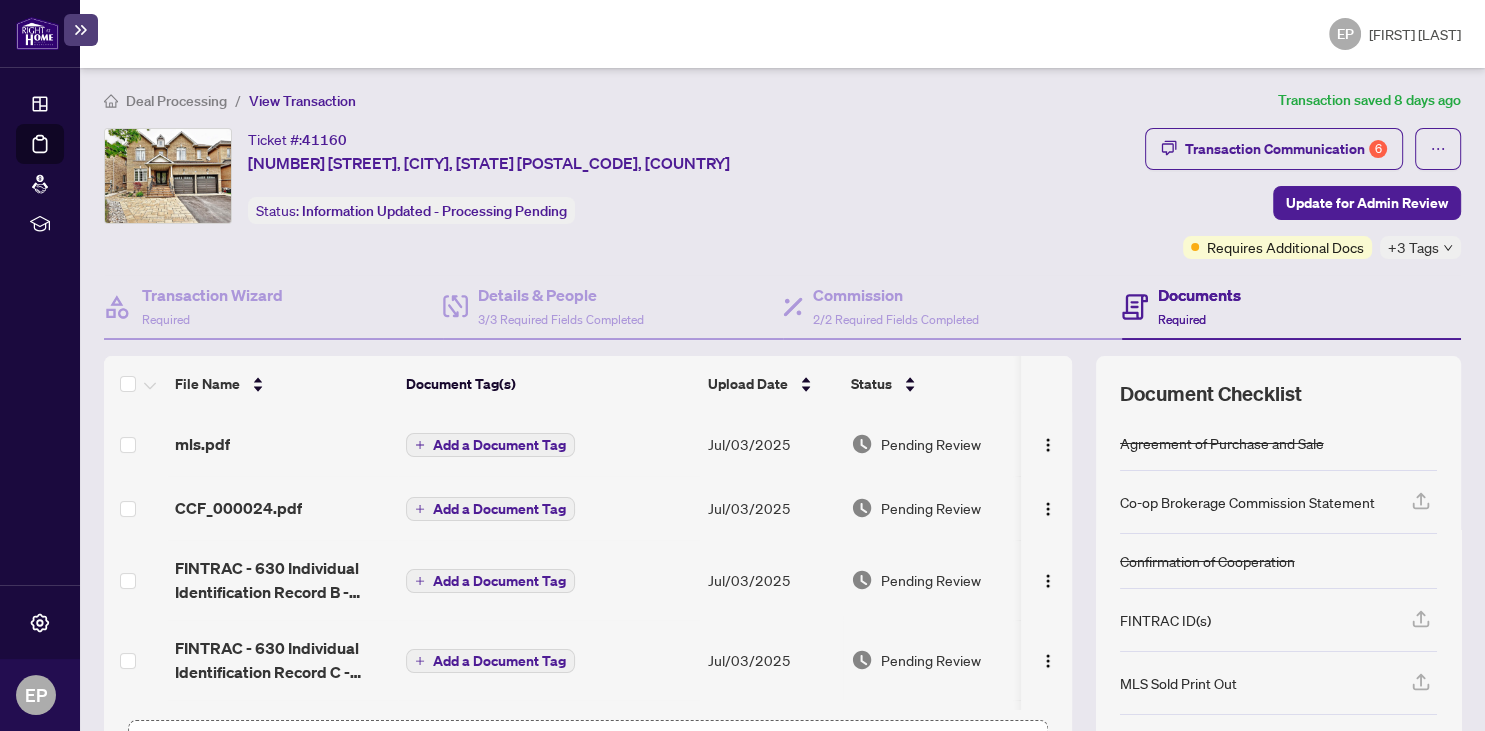 scroll, scrollTop: 0, scrollLeft: 0, axis: both 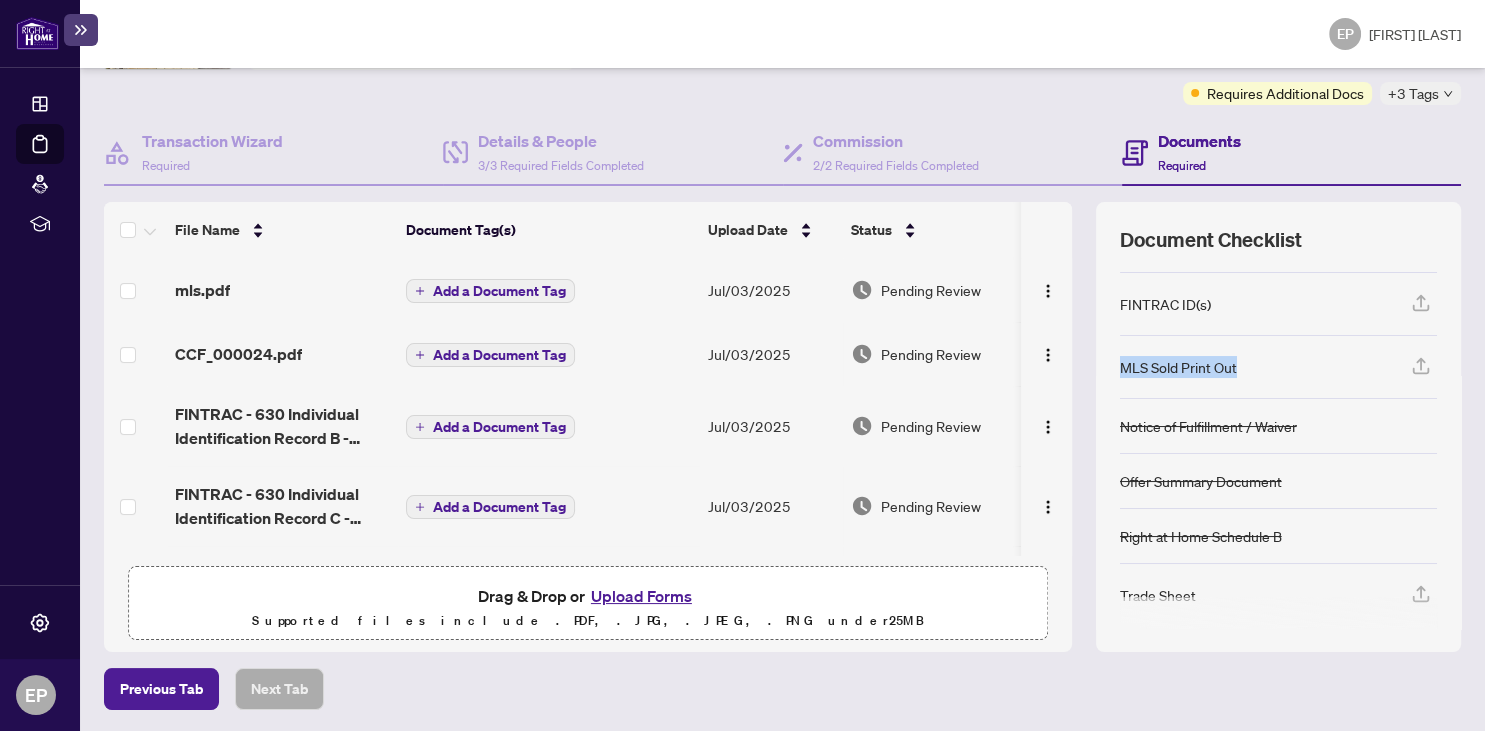 drag, startPoint x: 1418, startPoint y: 422, endPoint x: 1470, endPoint y: 318, distance: 116.275536 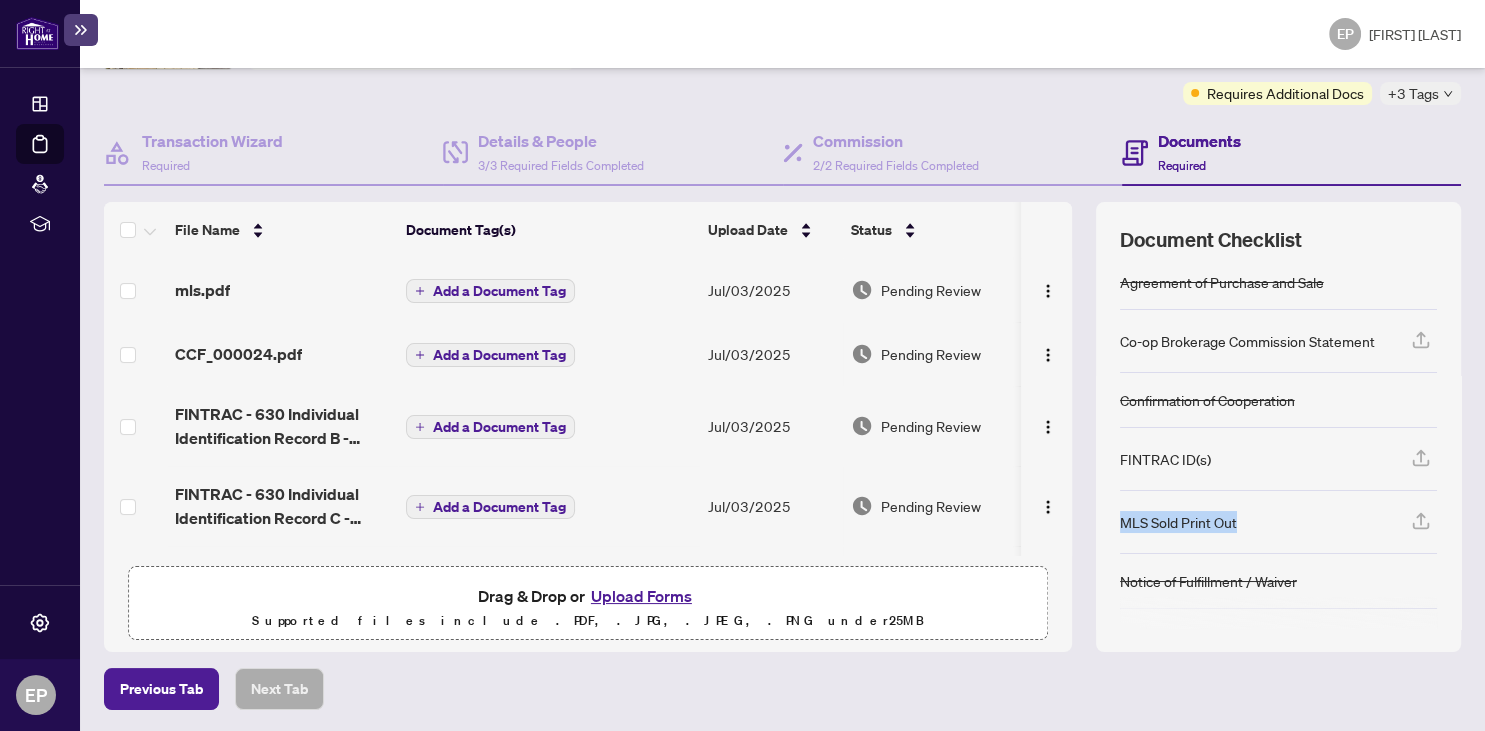 scroll, scrollTop: 0, scrollLeft: 0, axis: both 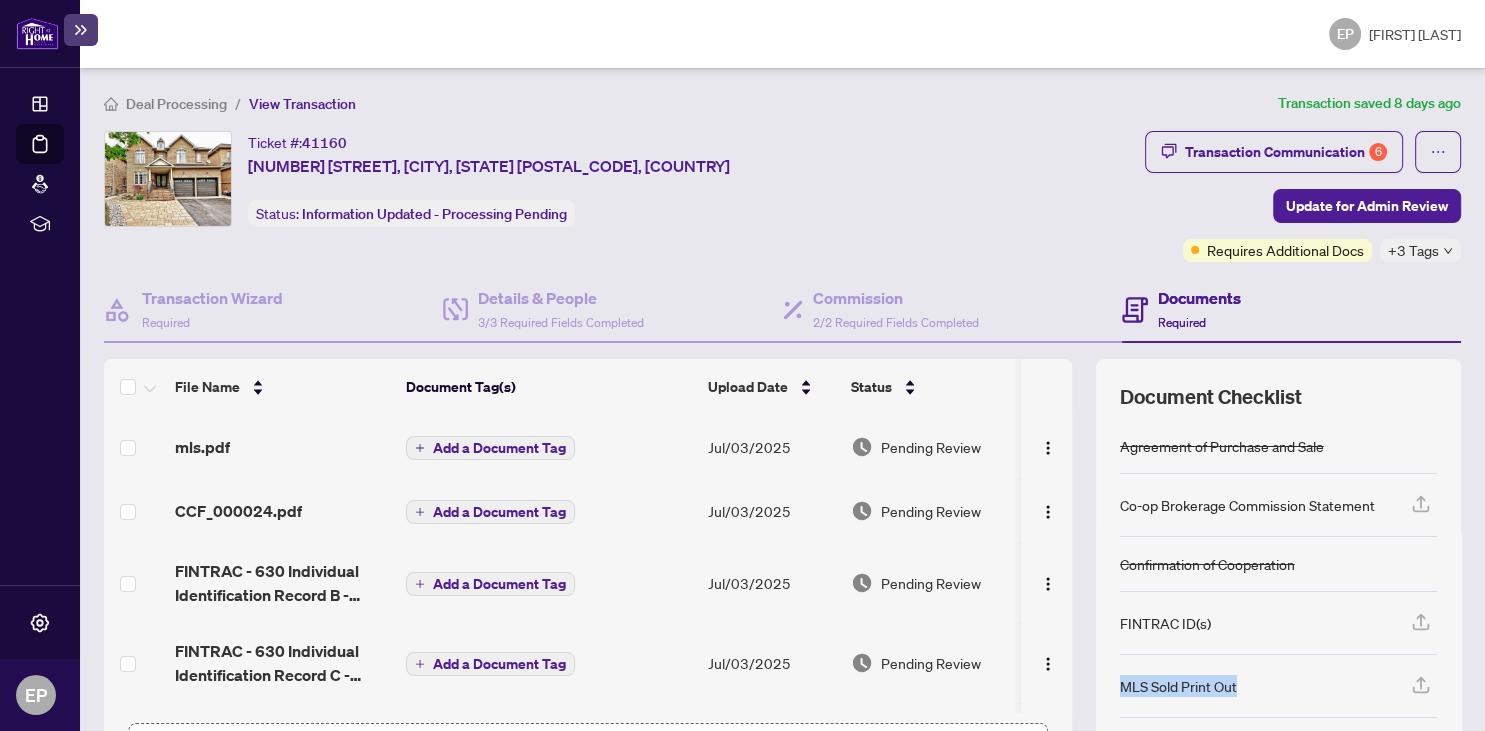 click at bounding box center [37, 33] 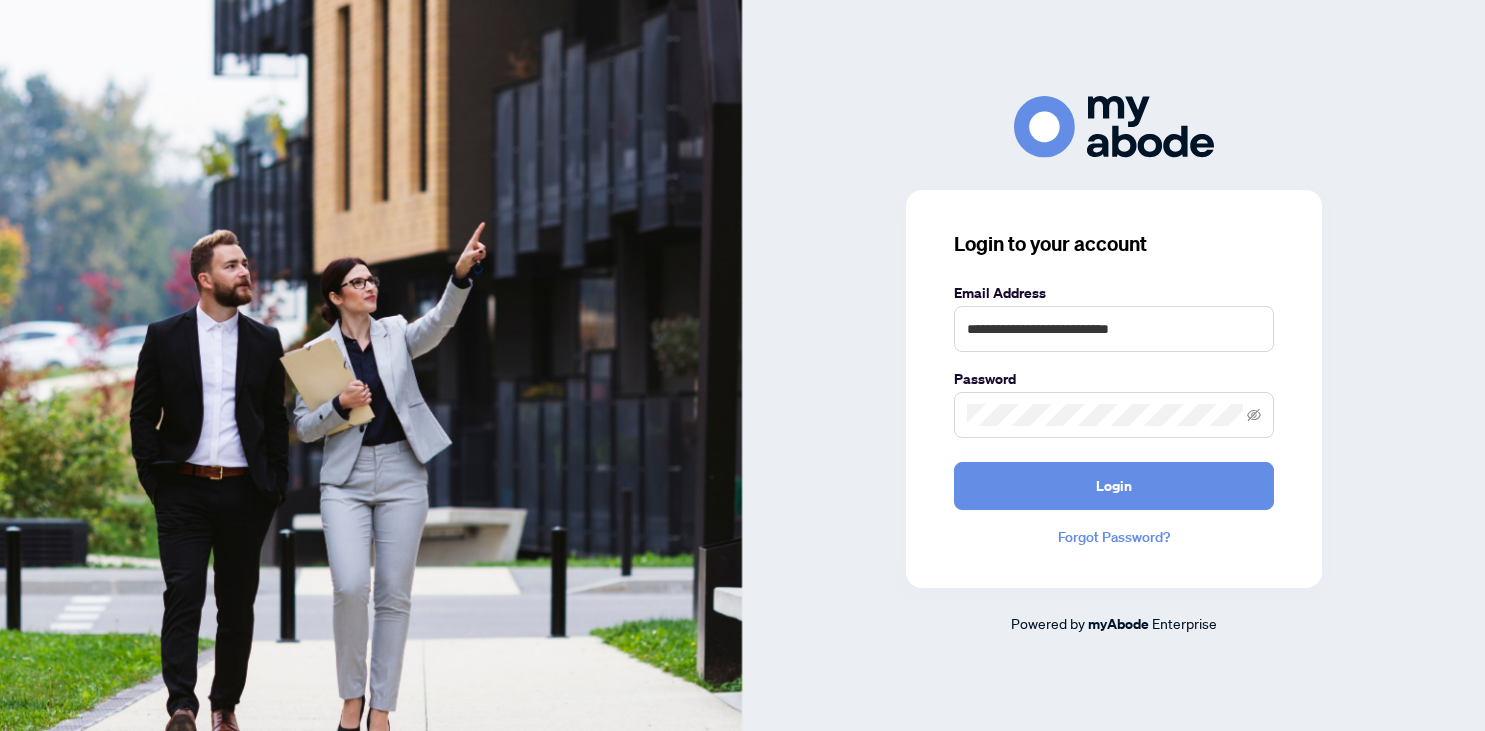 scroll, scrollTop: 0, scrollLeft: 0, axis: both 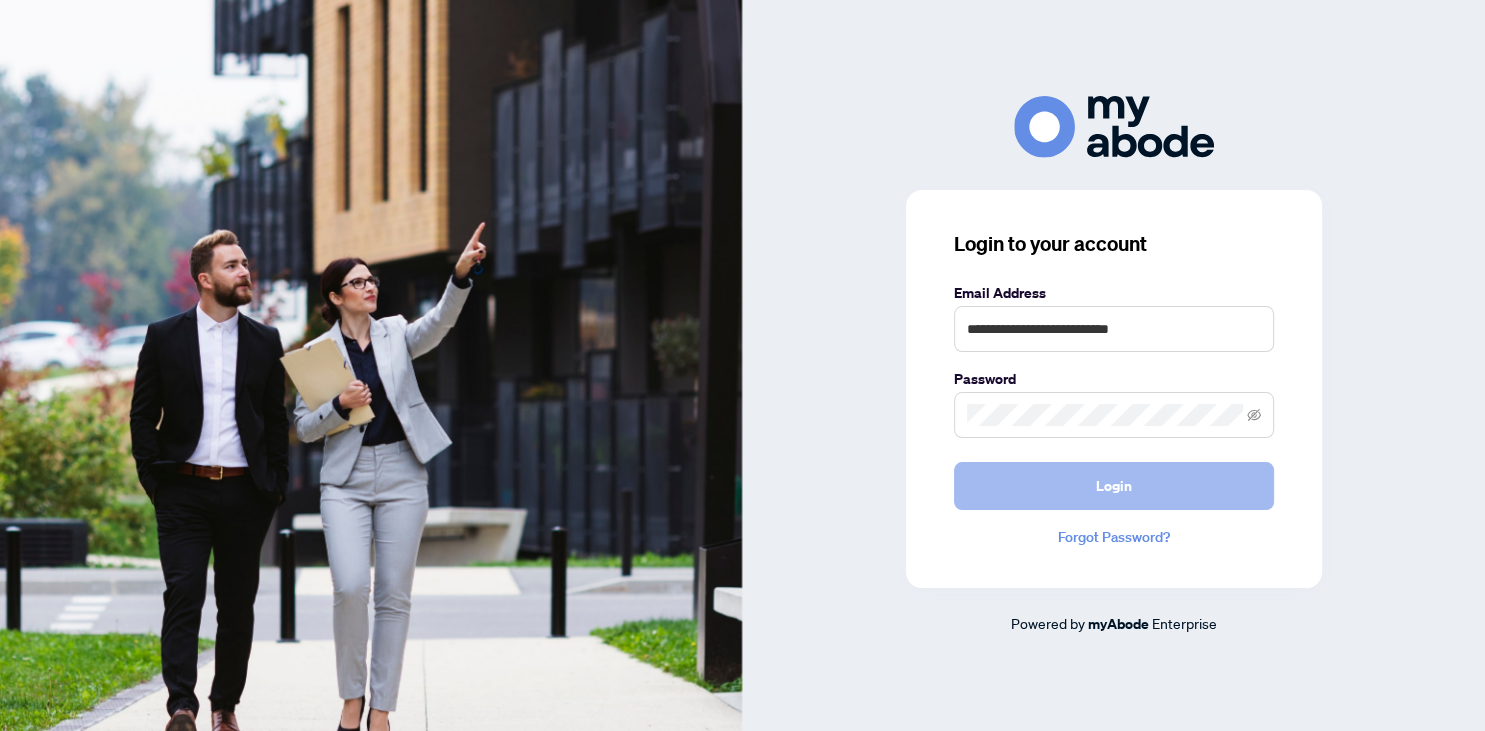 click on "Login" at bounding box center (1114, 486) 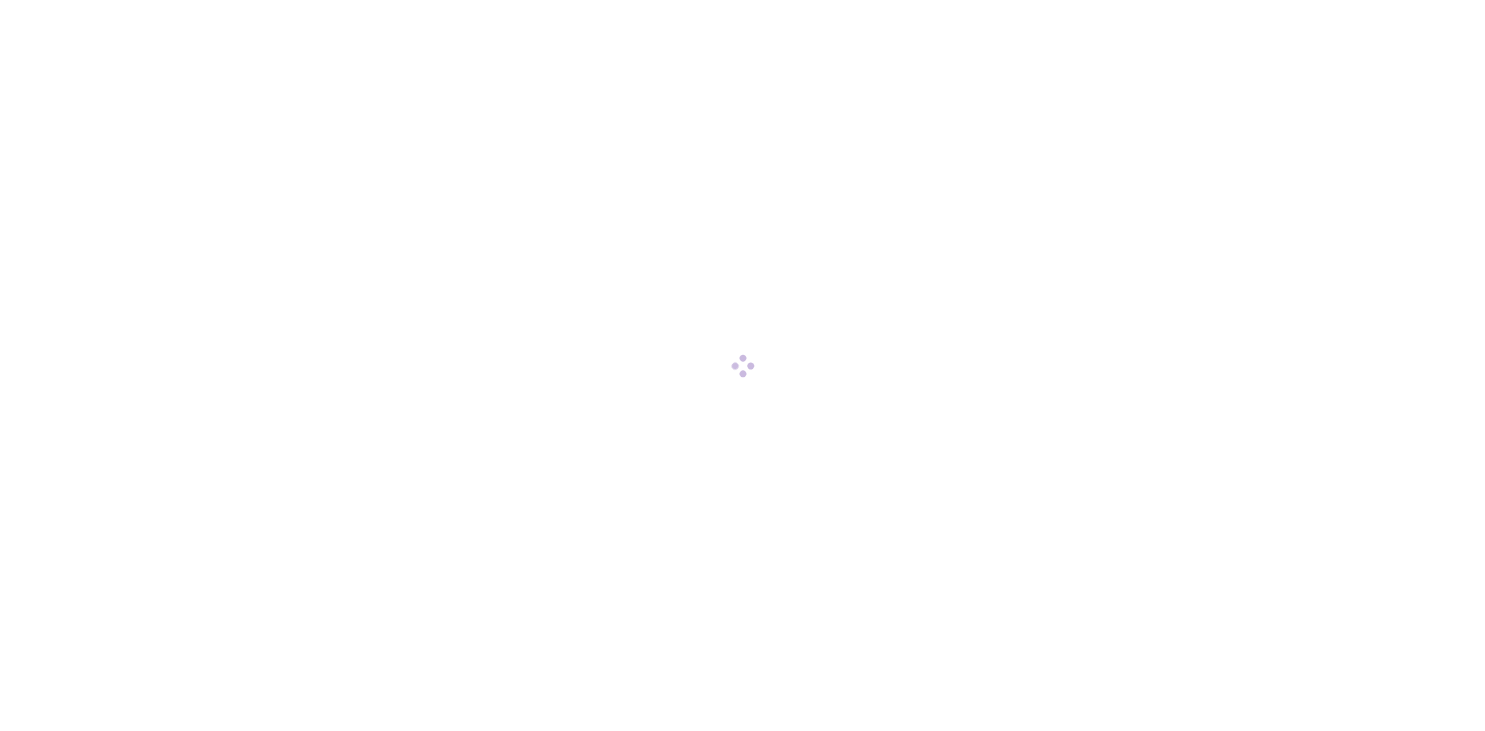 scroll, scrollTop: 0, scrollLeft: 0, axis: both 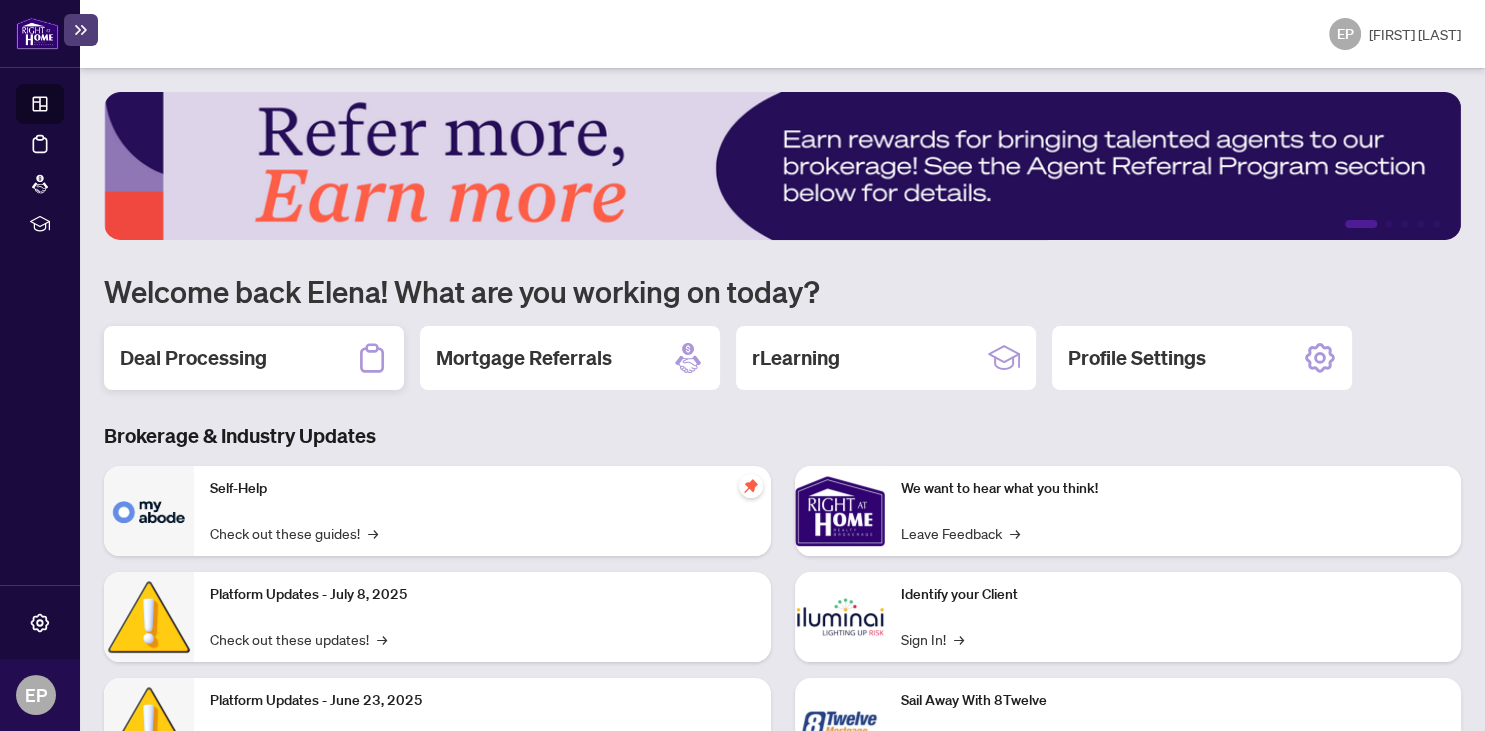 click on "Deal Processing" at bounding box center [193, 358] 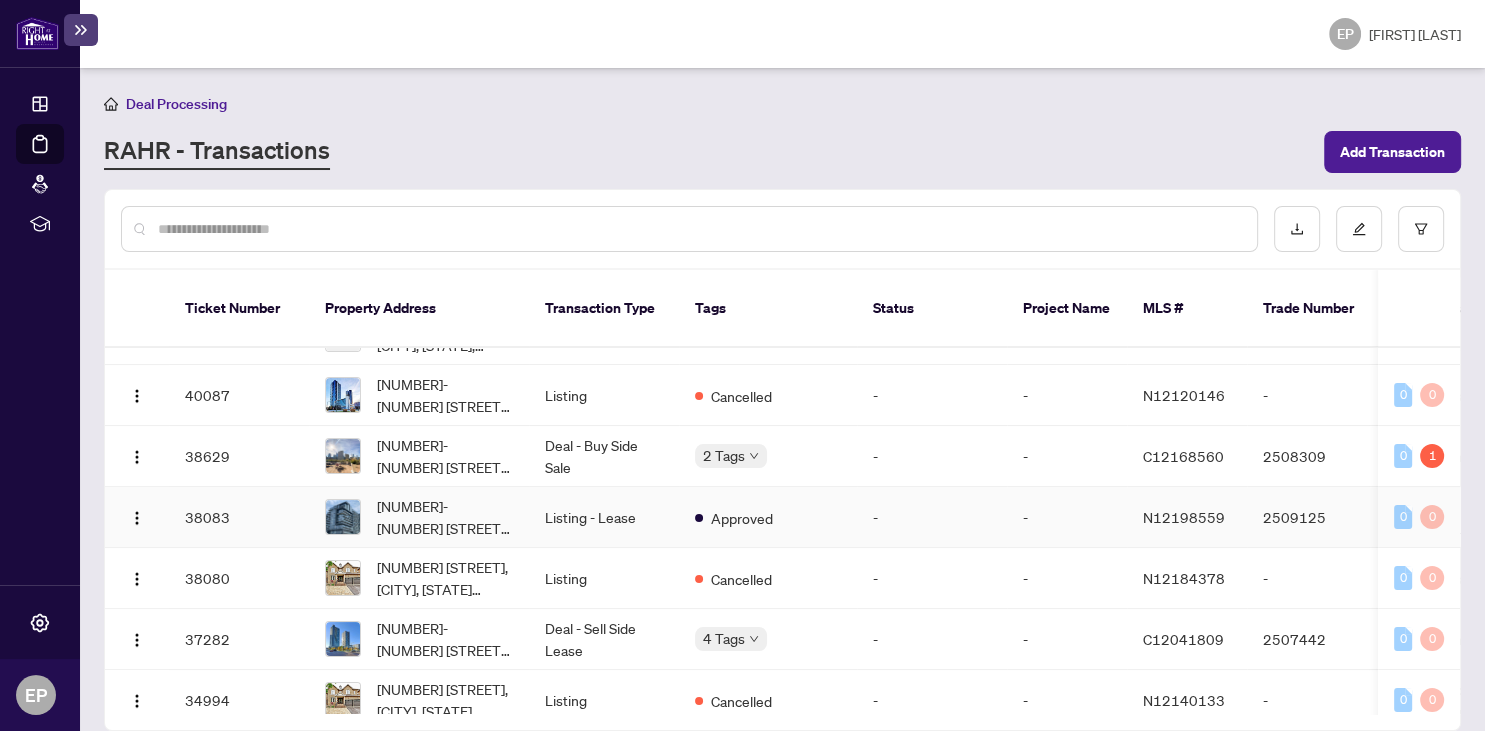 scroll, scrollTop: 0, scrollLeft: 0, axis: both 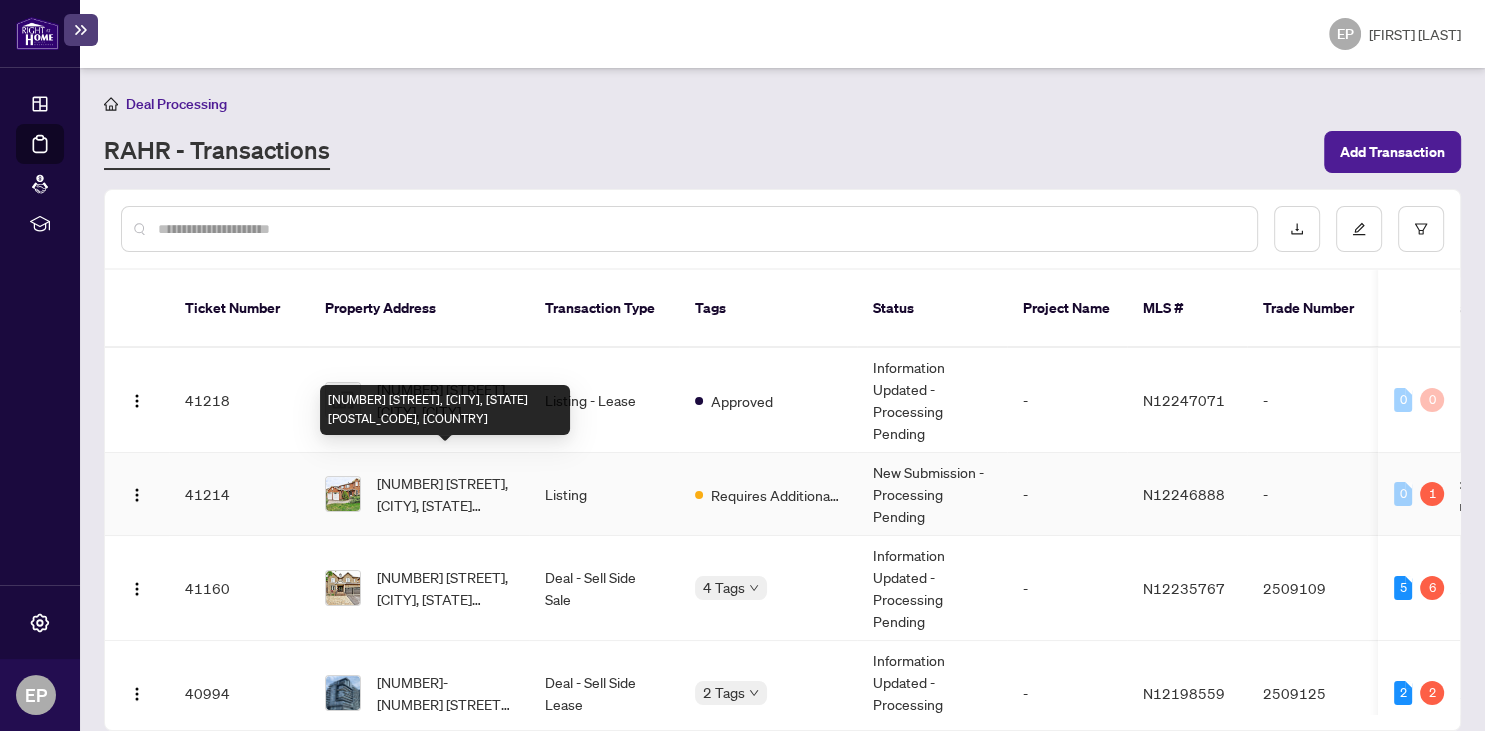 click on "[NUMBER] [STREET], [CITY], [STATE] [POSTAL_CODE], [COUNTRY]" at bounding box center [445, 494] 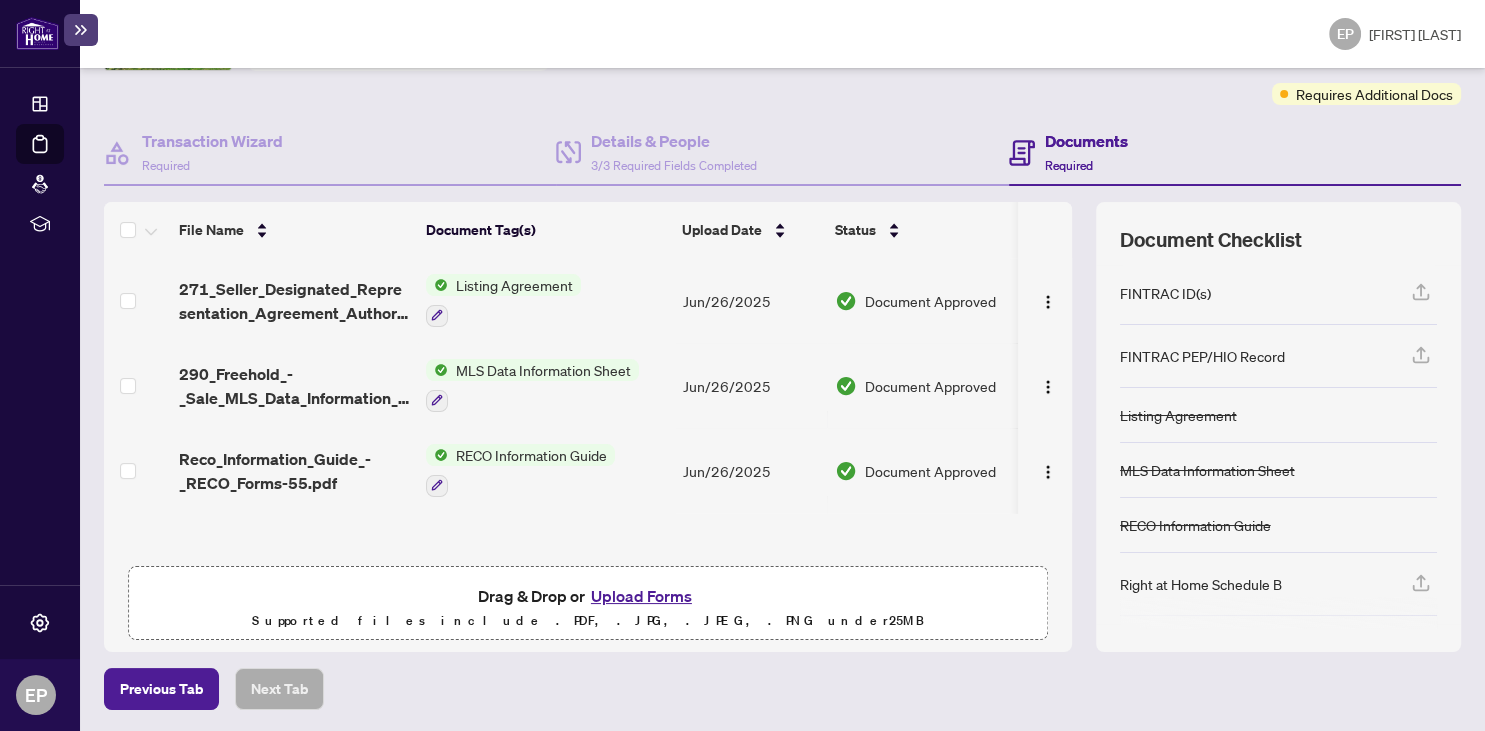 scroll, scrollTop: 0, scrollLeft: 0, axis: both 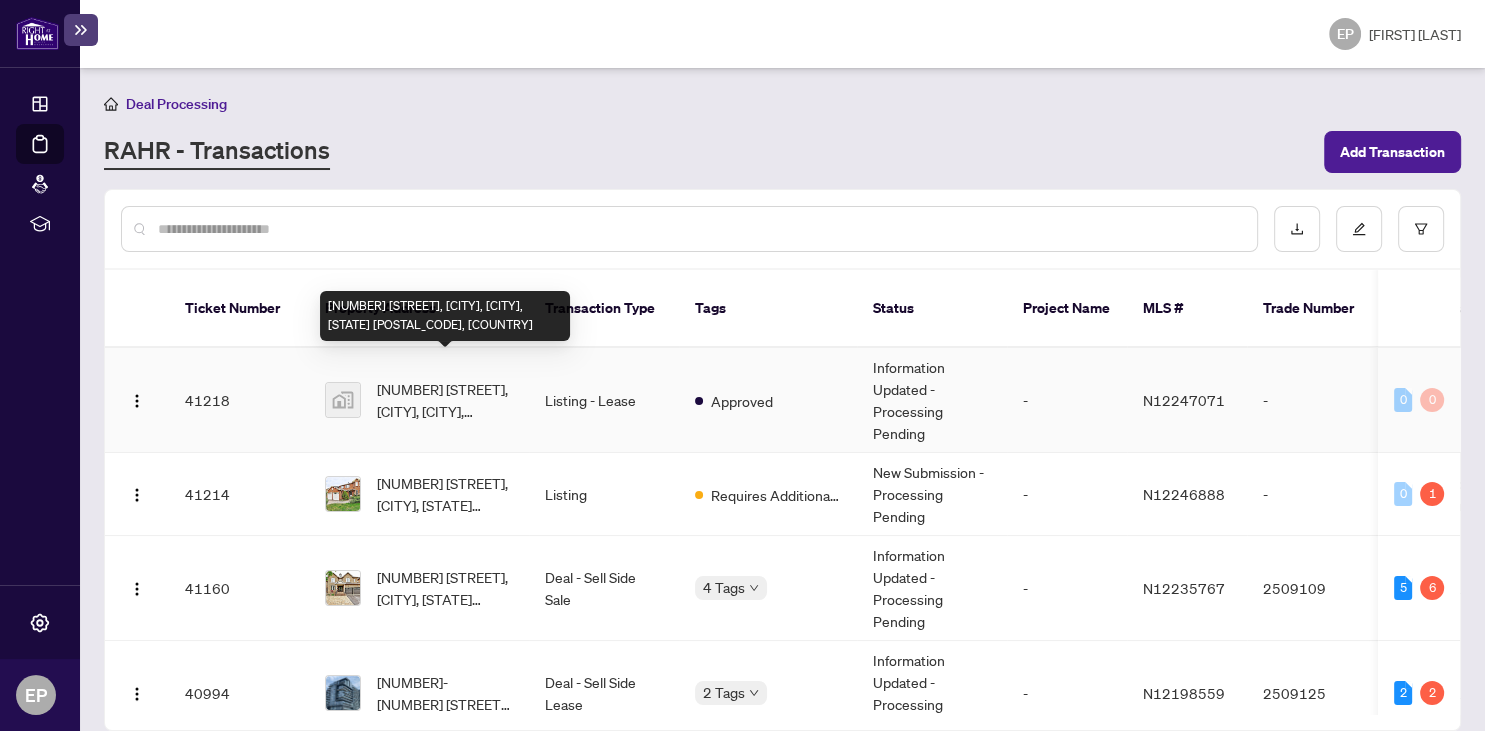 click on "[NUMBER] [STREET], [CITY], [STATE], [STATE], [STATE] [POSTAL_CODE], [COUNTRY]" at bounding box center (445, 400) 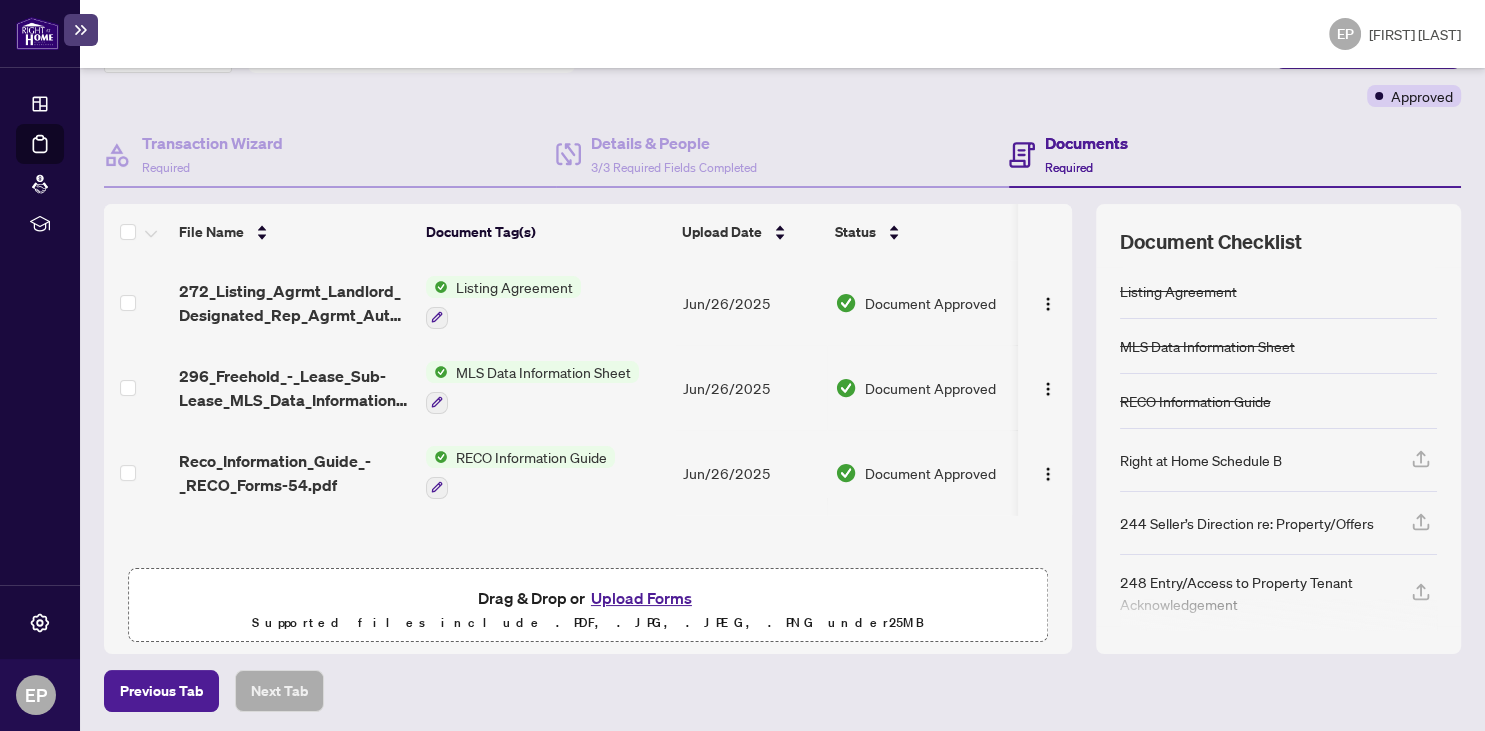 scroll, scrollTop: 156, scrollLeft: 0, axis: vertical 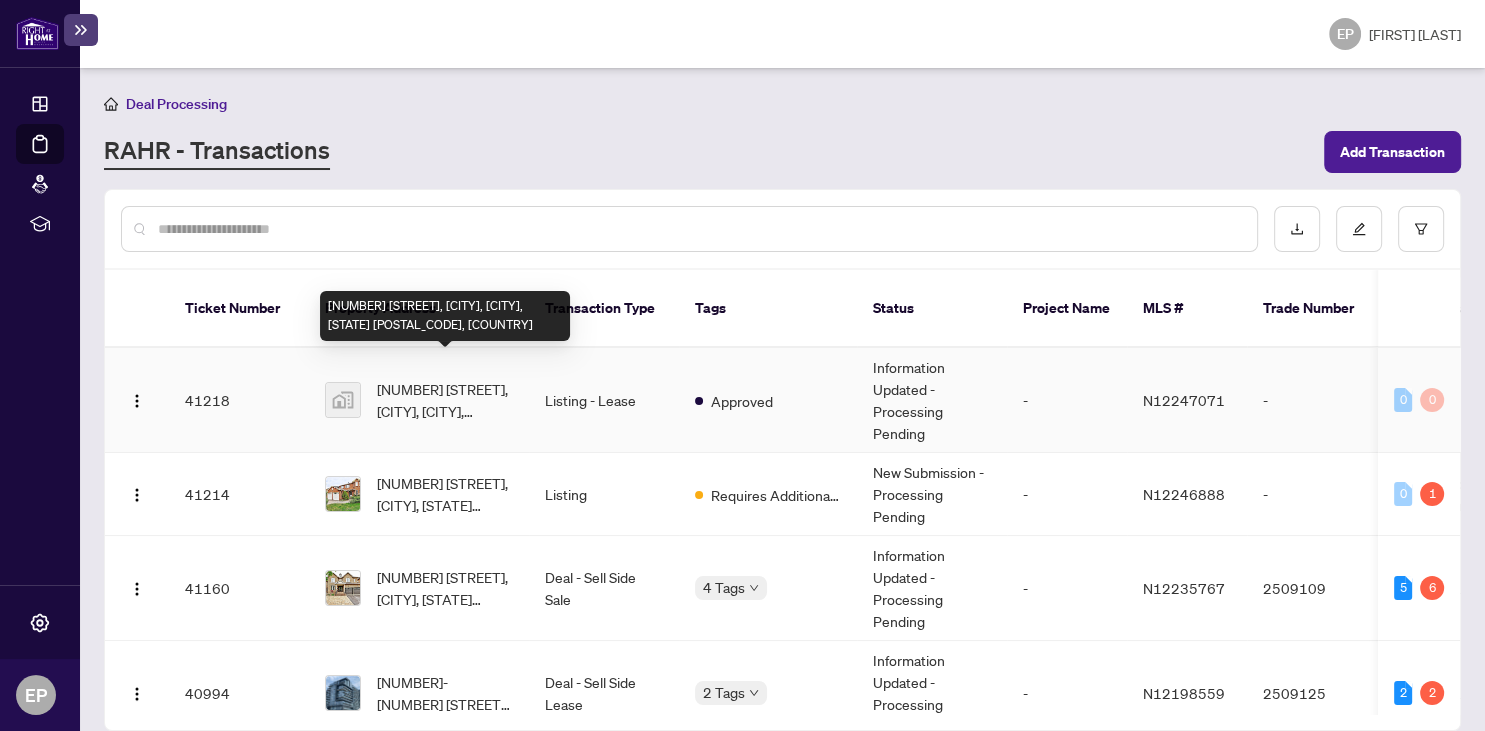 click on "[NUMBER] [STREET], [CITY], [STATE], [STATE], [STATE] [POSTAL_CODE], [COUNTRY]" at bounding box center [445, 400] 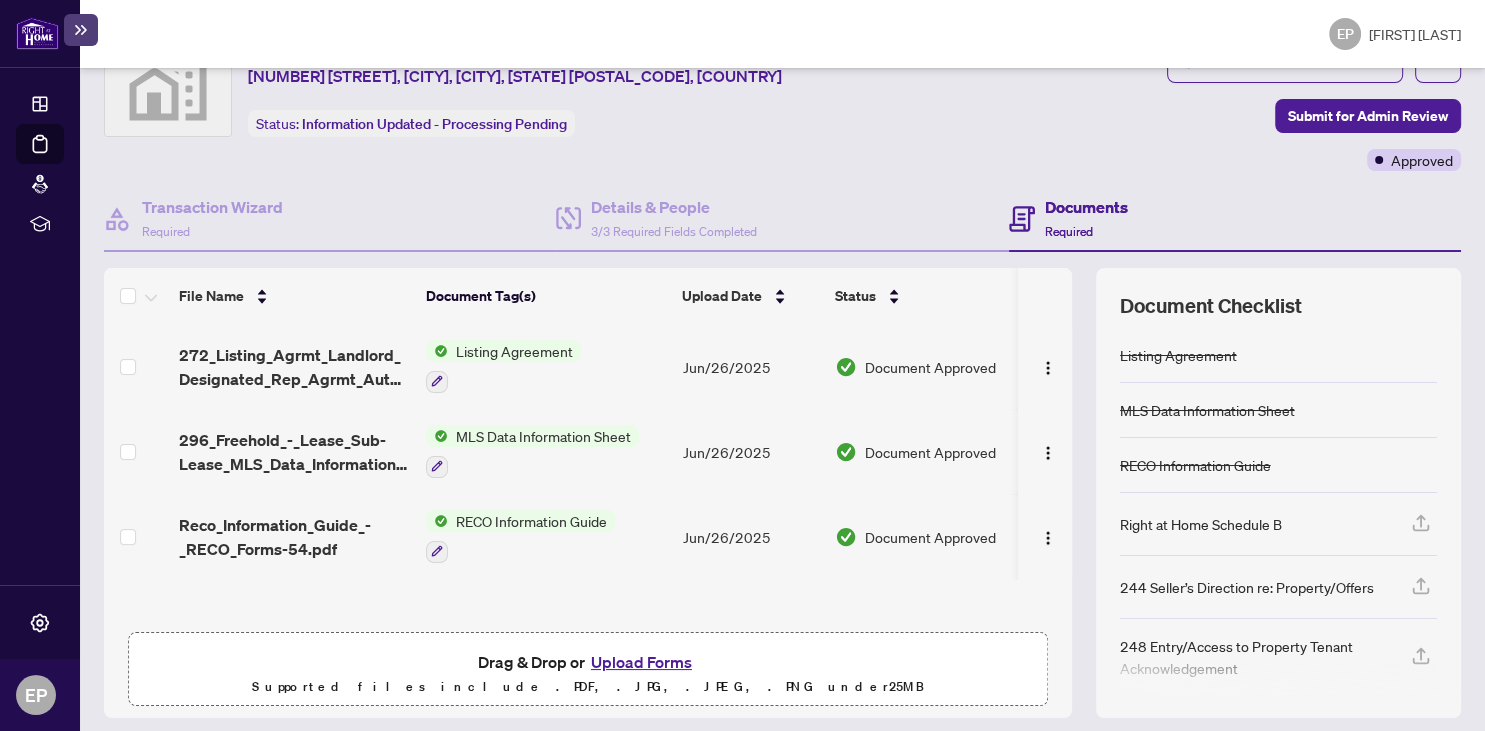scroll, scrollTop: 156, scrollLeft: 0, axis: vertical 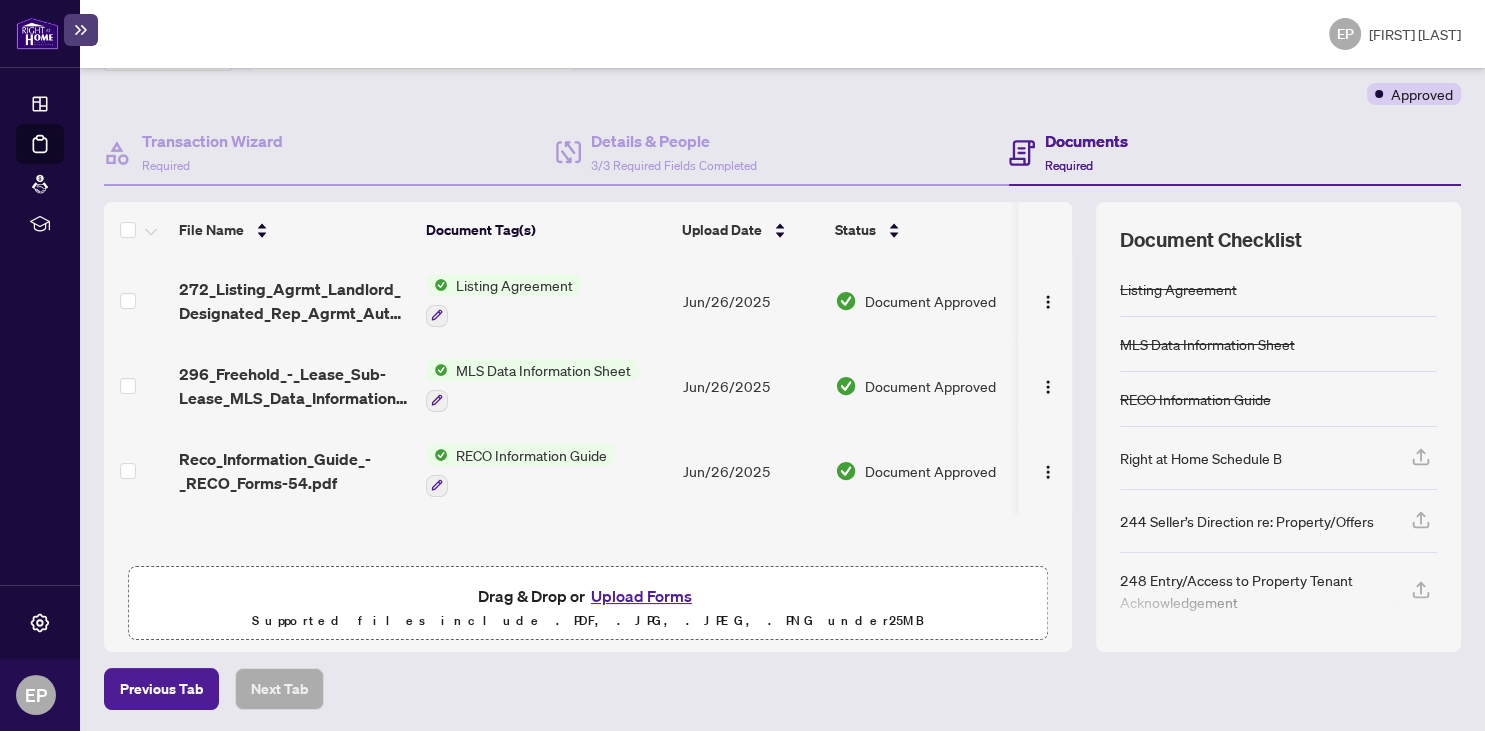 click on "Upload Forms" at bounding box center [641, 596] 